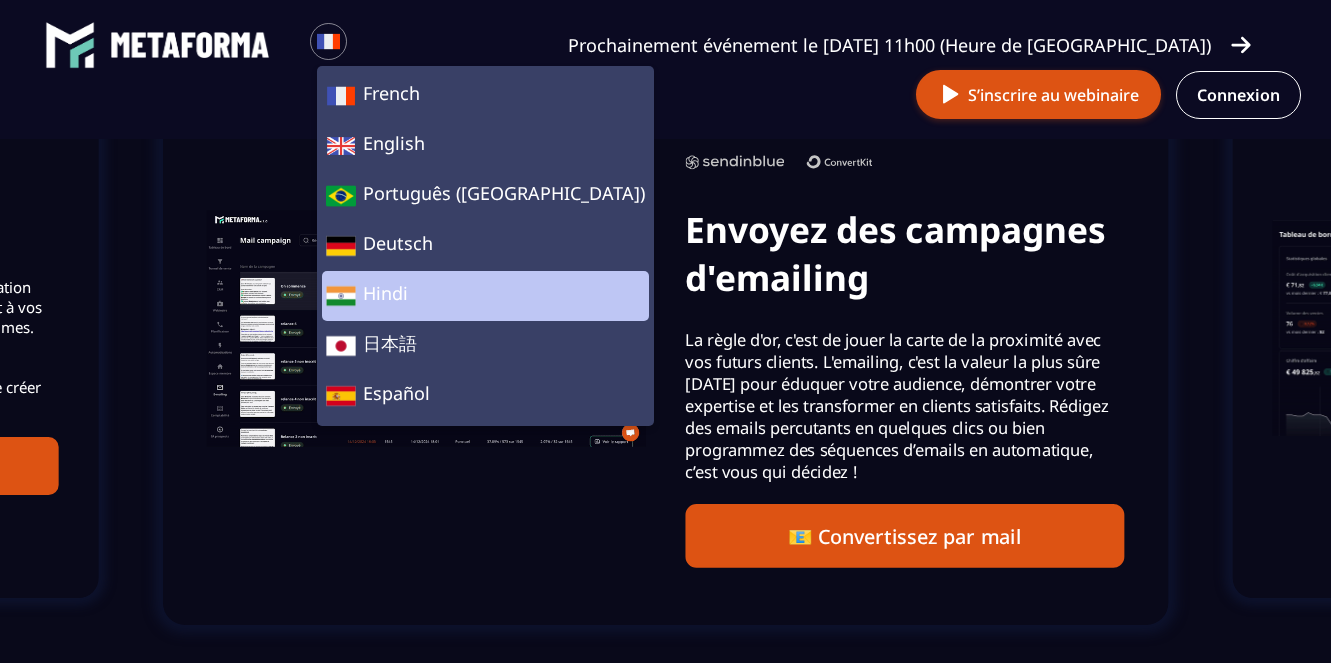 scroll, scrollTop: 1512, scrollLeft: 0, axis: vertical 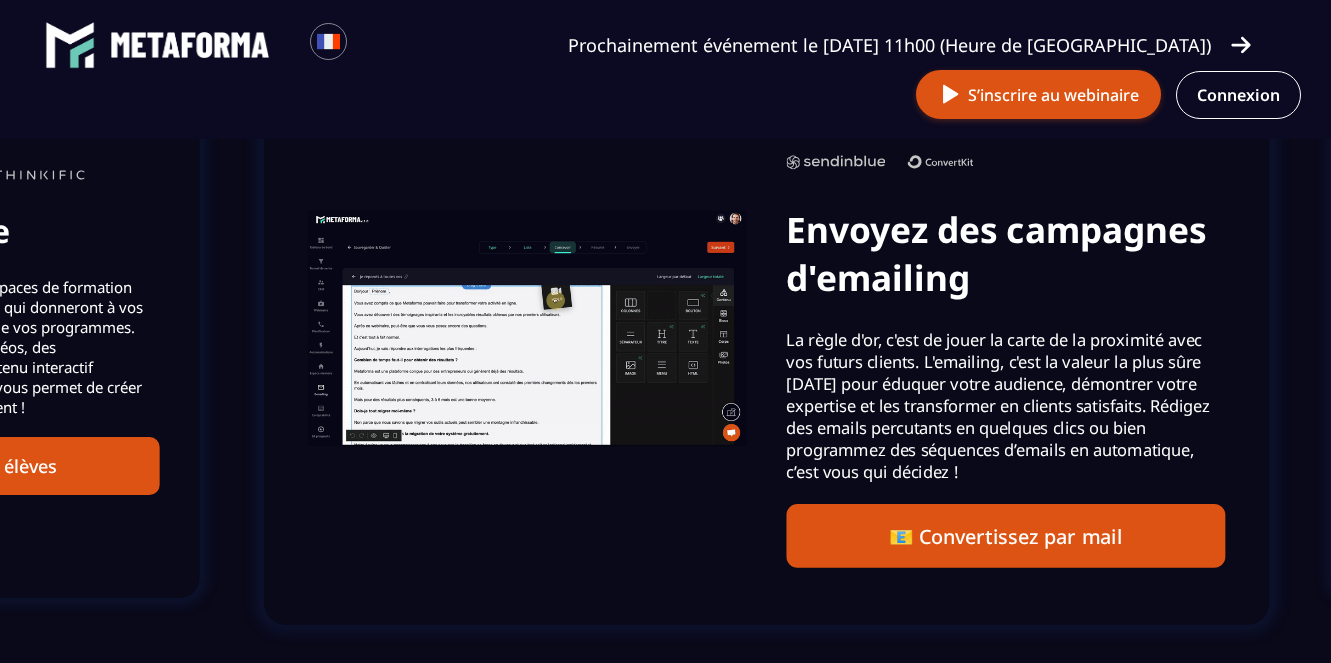 drag, startPoint x: 170, startPoint y: 315, endPoint x: 351, endPoint y: 322, distance: 181.13531 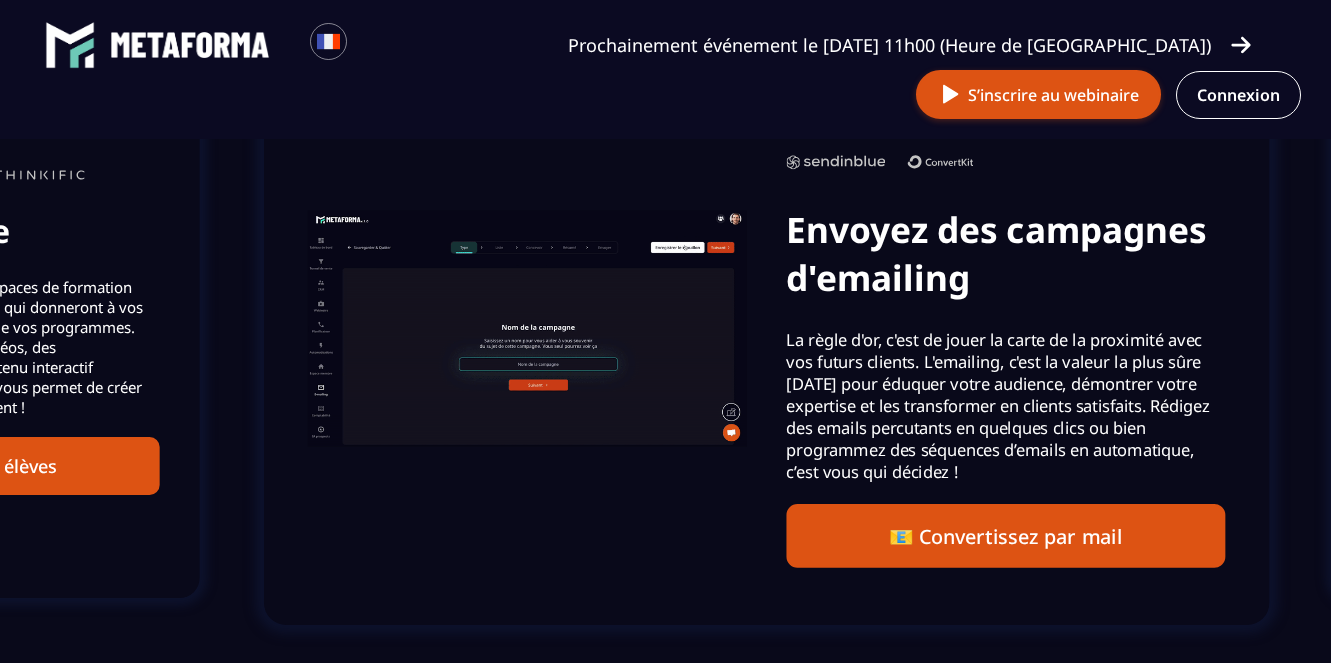 click on "REMPLACE Envoyez des campagnes d'emailing La règle d'or, c'est de jouer la carte de la proximité avec vos futurs clients. L'emailing, c'est la valeur la plus sûre [DATE] pour éduquer votre audience, démontrer votre expertise et les transformer en clients satisfaits. Rédigez des emails percutants en quelques clics ou bien programmez des séquences d’emails en automatique, c’est vous qui décidez ! 📧 Convertissez par mail" 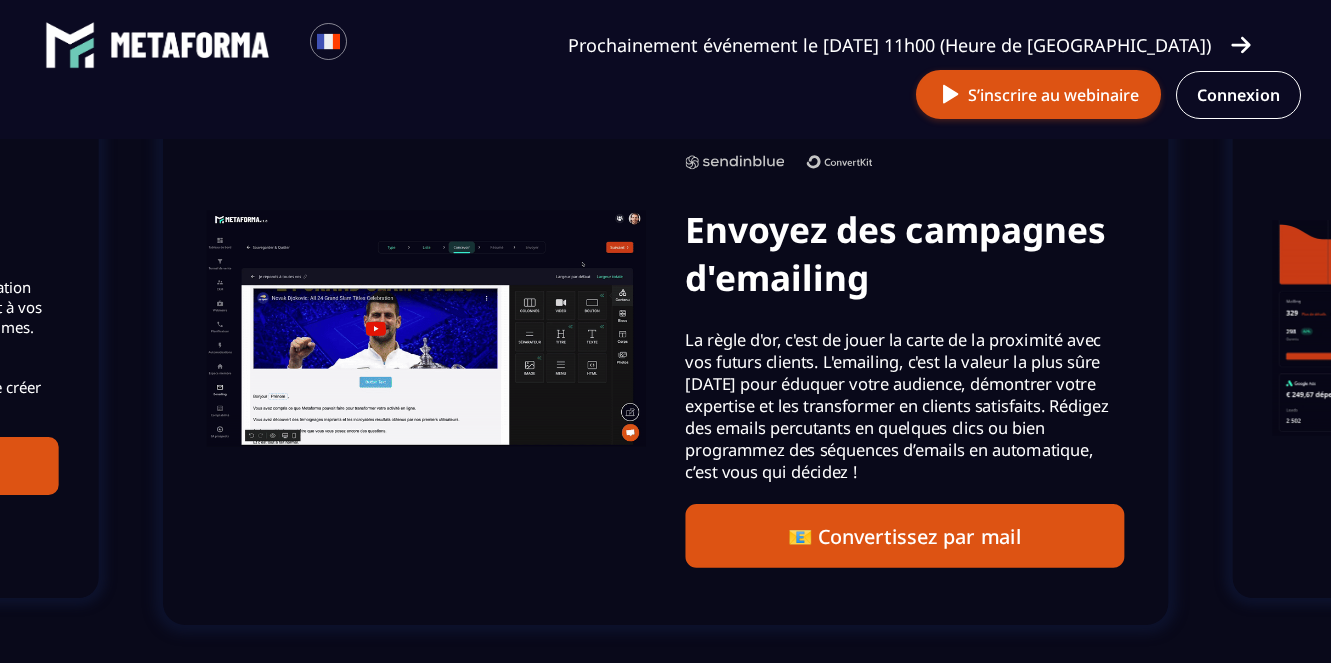 click on "REMPLACE Tableau de bord : Prenez le contrôle total de votre activité Ne pilotez plus votre entreprise à l’aveugle ! Avec le Dashboard de Metaforma, chaque donnée clé de votre activité est à portée de main, affichée de manière claire et intuitive. Analysez vos performances, identifiez vos opportunités et optimisez vos actions grâce à des indicateurs précis comme les leads générés, le chiffre d’affaires, le coût d’acquisition ou encore les taux de conversion. 🎯 Boostez votre vision REMPLACE Créez des tunnels de vente et d'acquisition de leads Votre formation peut être la meilleure du marché, mais sans un tunnel de vente efficace et un site internet professionnel, vos prospects risquent de passer à côté de votre offre. Avec Metaforma, créez des tunnels de vente performants qui transforment vos visiteurs en clients, et concevez un site internet au design professionnel, le tout en quelques clics, sans codage ni complication. 🚀 Attirez + de clients REMPLACE REMPLACE REMPLACE" at bounding box center [-6348, 328] 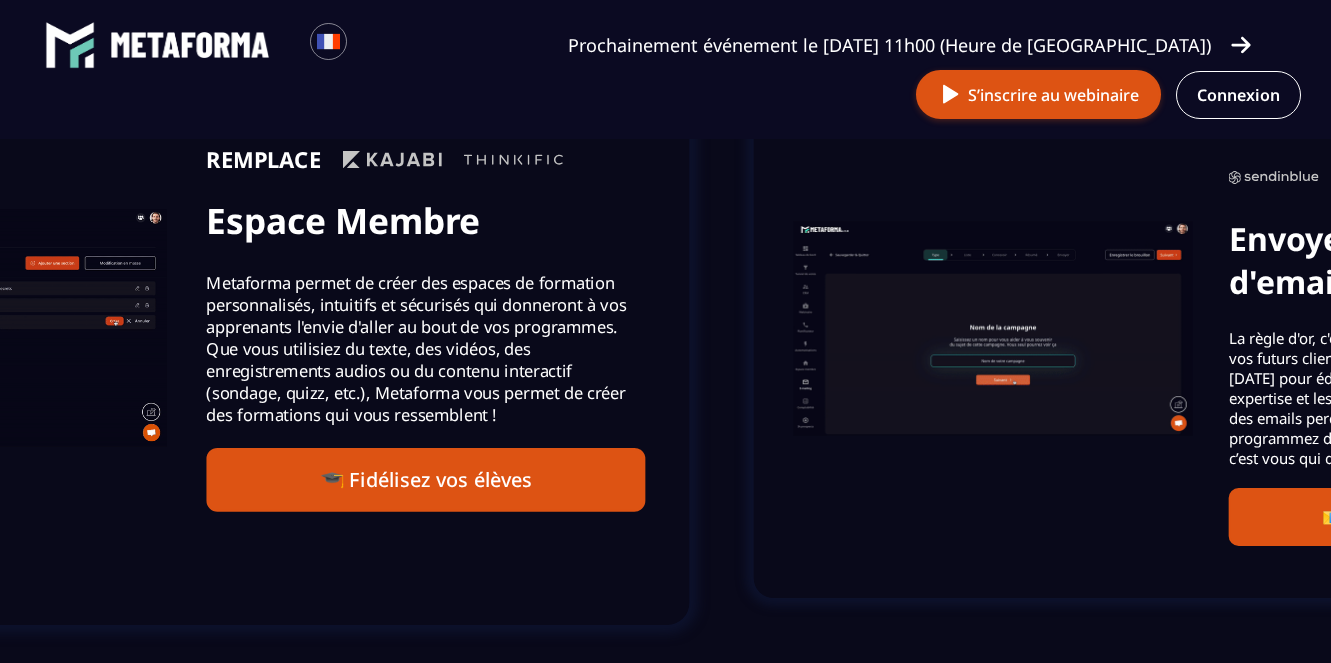 drag, startPoint x: 89, startPoint y: 264, endPoint x: 633, endPoint y: 296, distance: 544.94037 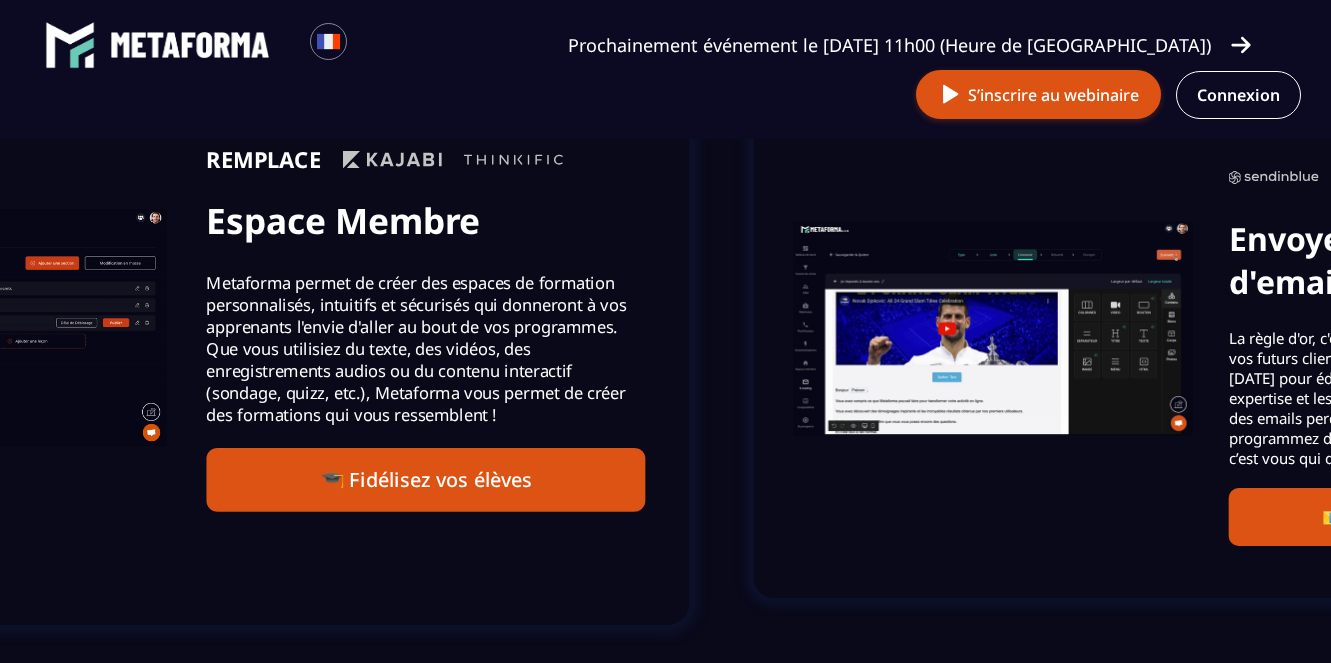 click on "REMPLACE Espace Membre Metaforma permet de créer des espaces de formation personnalisés, intuitifs et sécurisés qui donneront à vos apprenants l'envie d'aller au bout de vos programmes. Que vous utilisiez du texte, des vidéos, des enregistrements audios ou du contenu interactif (sondage, quizz, etc.), Metaforma vous permet de créer des formations qui vous ressemblent ! 🎓 Fidélisez vos élèves" at bounding box center [186, 328] 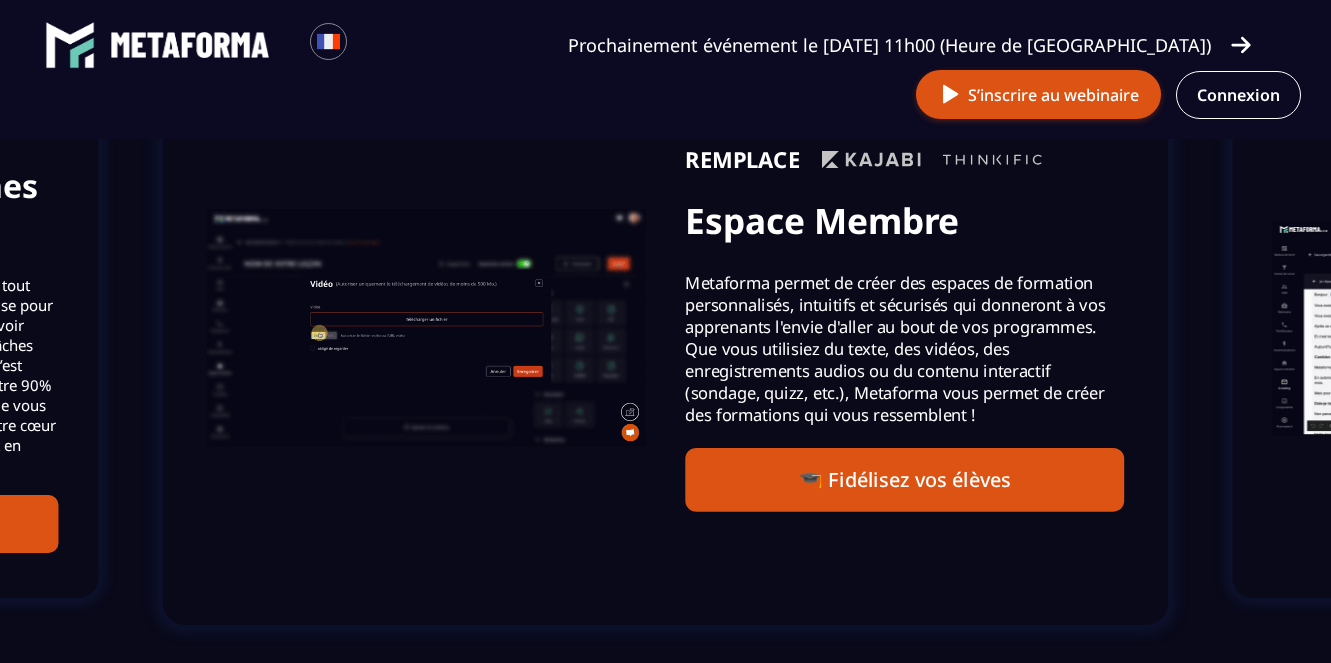 click on "REMPLACE Espace Membre Metaforma permet de créer des espaces de formation personnalisés, intuitifs et sécurisés qui donneront à vos apprenants l'envie d'aller au bout de vos programmes. Que vous utilisiez du texte, des vidéos, des enregistrements audios ou du contenu interactif (sondage, quizz, etc.), Metaforma vous permet de créer des formations qui vous ressemblent ! 🎓 Fidélisez vos élèves" at bounding box center [665, 328] 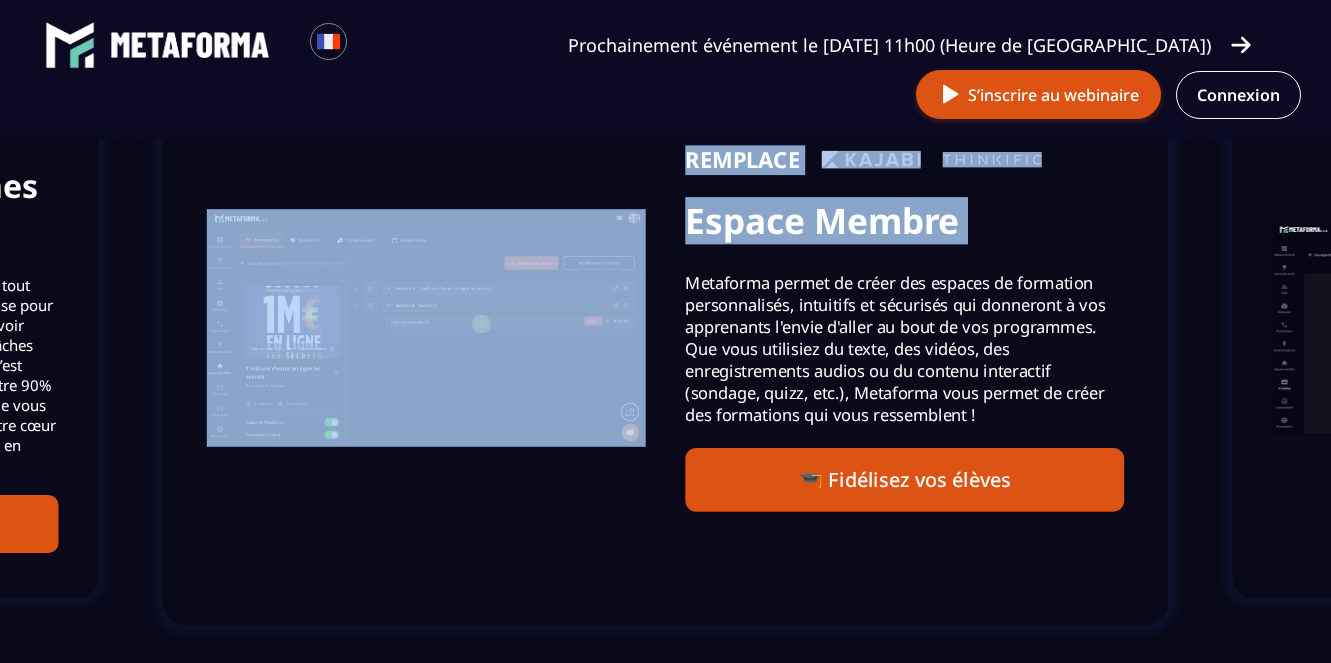 drag, startPoint x: 148, startPoint y: 293, endPoint x: 265, endPoint y: 297, distance: 117.06836 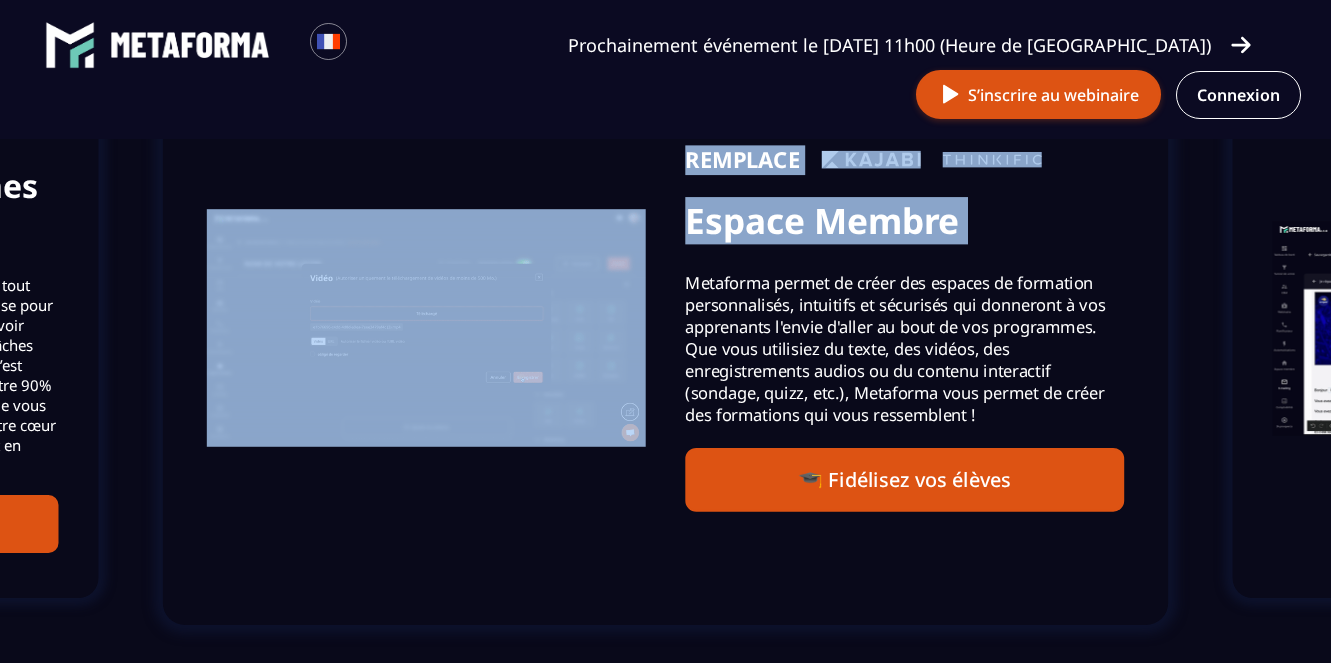 click on "REMPLACE Espace Membre Metaforma permet de créer des espaces de formation personnalisés, intuitifs et sécurisés qui donneront à vos apprenants l'envie d'aller au bout de vos programmes. Que vous utilisiez du texte, des vidéos, des enregistrements audios ou du contenu interactif (sondage, quizz, etc.), Metaforma vous permet de créer des formations qui vous ressemblent ! 🎓 Fidélisez vos élèves" 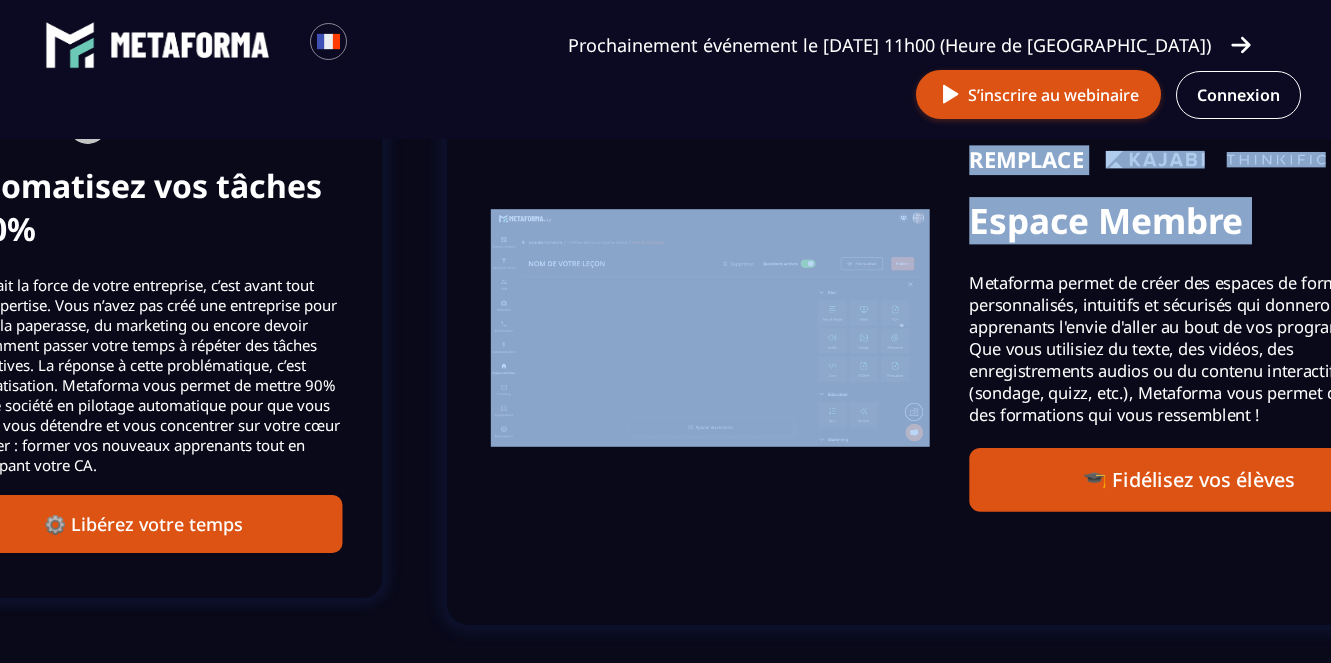 drag, startPoint x: 511, startPoint y: 194, endPoint x: 791, endPoint y: 213, distance: 280.6439 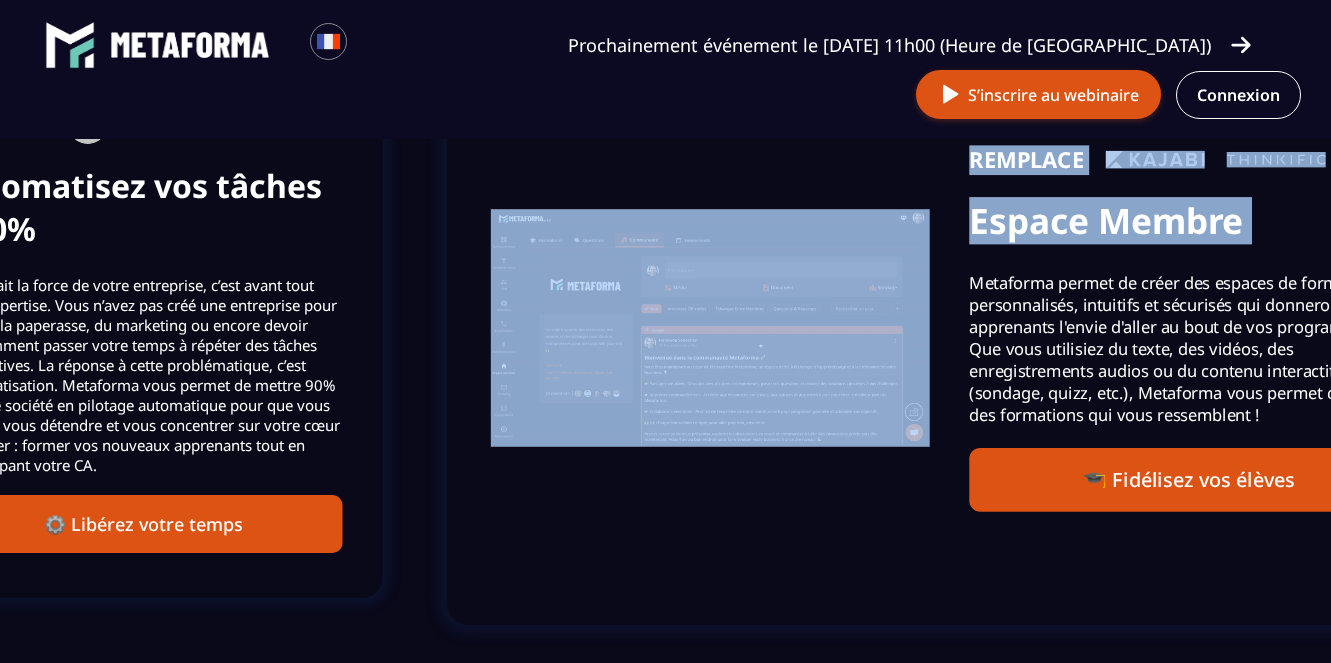 click on "REMPLACE Espace Membre Metaforma permet de créer des espaces de formation personnalisés, intuitifs et sécurisés qui donneront à vos apprenants l'envie d'aller au bout de vos programmes. Que vous utilisiez du texte, des vidéos, des enregistrements audios ou du contenu interactif (sondage, quizz, etc.), Metaforma vous permet de créer des formations qui vous ressemblent ! 🎓 Fidélisez vos élèves" at bounding box center (949, 328) 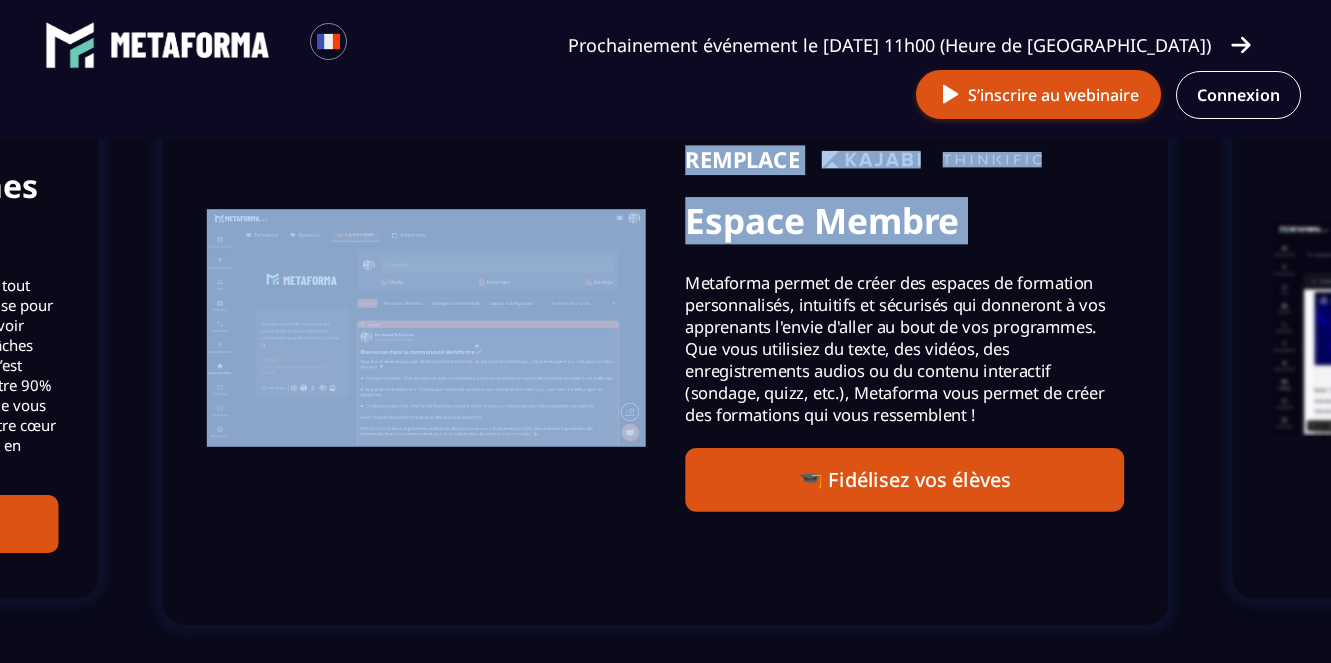 drag, startPoint x: 217, startPoint y: 249, endPoint x: 302, endPoint y: 234, distance: 86.313385 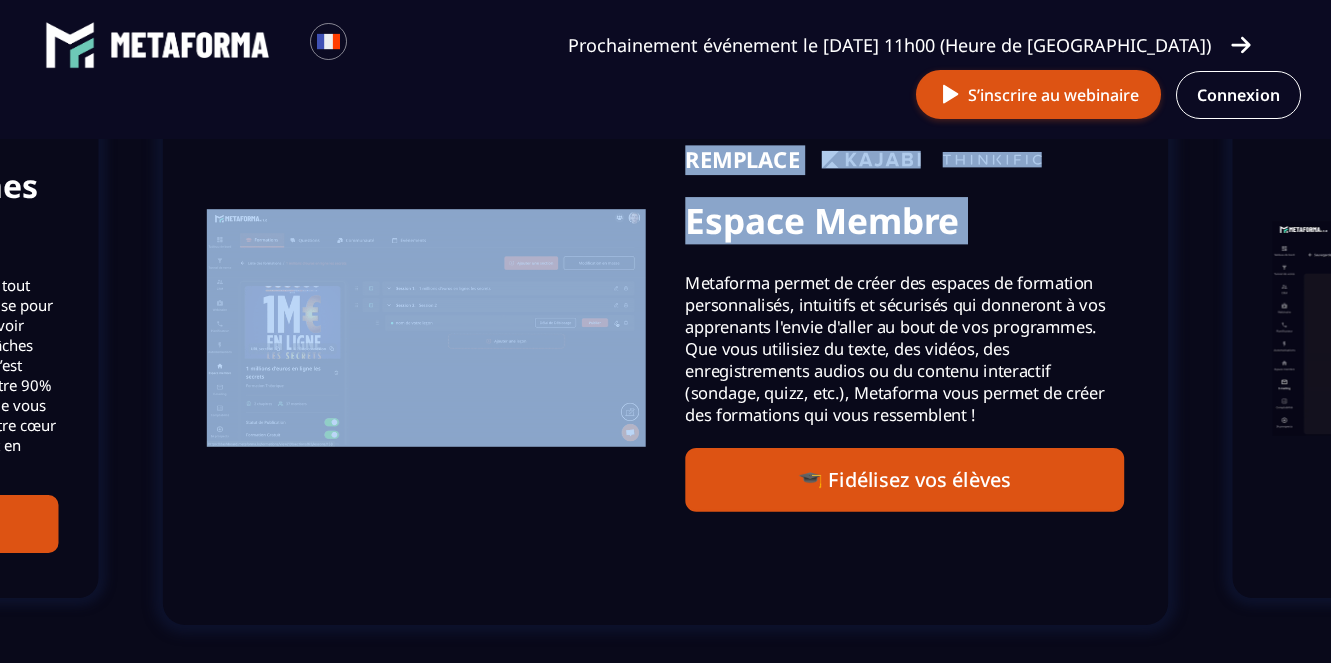 click on "REMPLACE Espace Membre Metaforma permet de créer des espaces de formation personnalisés, intuitifs et sécurisés qui donneront à vos apprenants l'envie d'aller au bout de vos programmes. Que vous utilisiez du texte, des vidéos, des enregistrements audios ou du contenu interactif (sondage, quizz, etc.), Metaforma vous permet de créer des formations qui vous ressemblent ! 🎓 Fidélisez vos élèves" at bounding box center [665, 328] 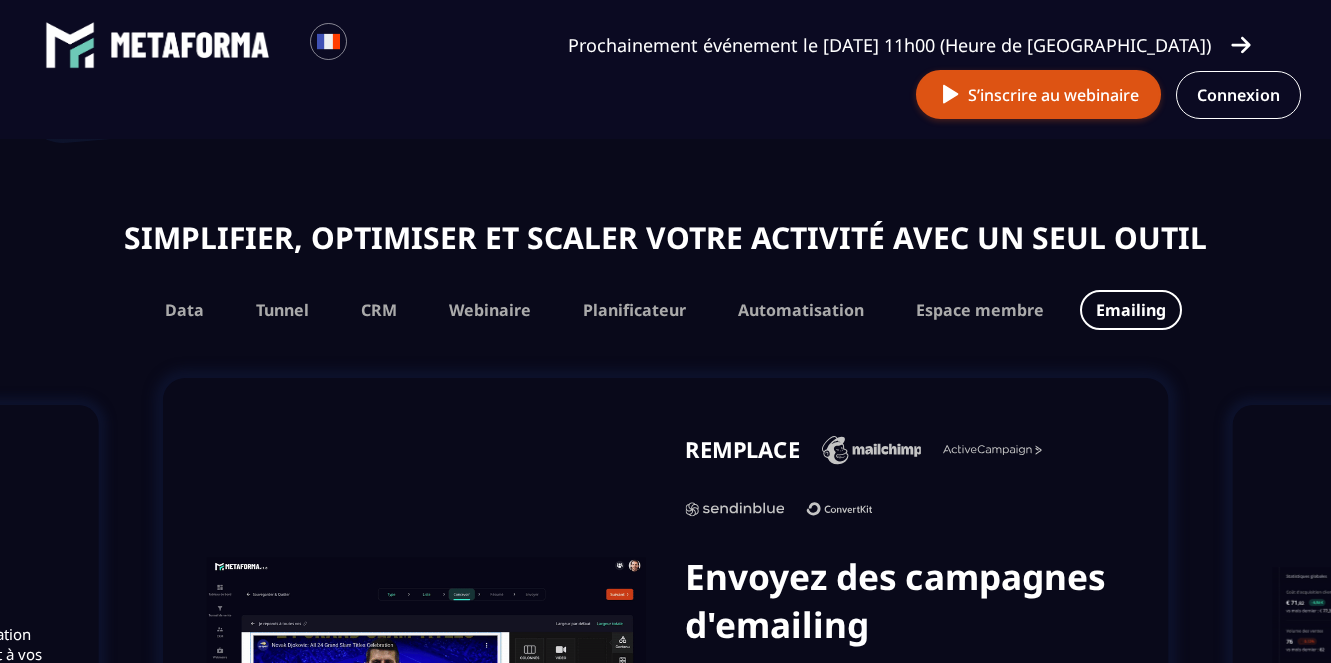scroll, scrollTop: 1163, scrollLeft: 0, axis: vertical 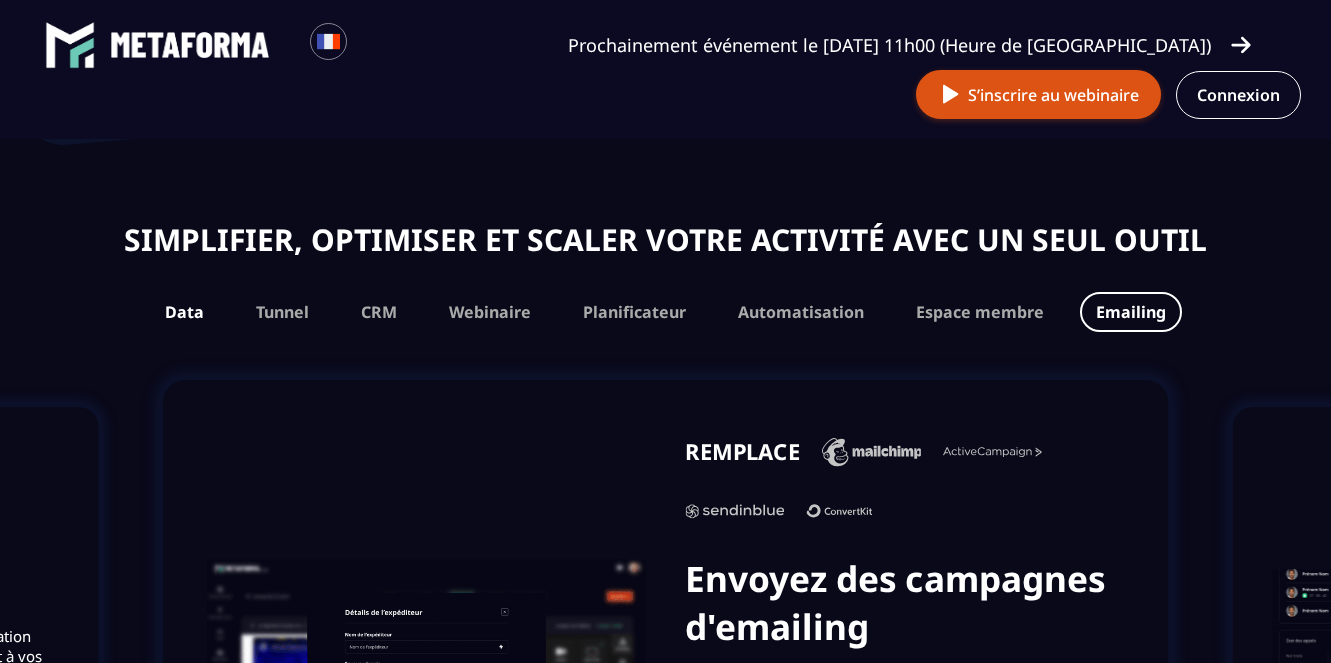click on "Data" at bounding box center (184, 312) 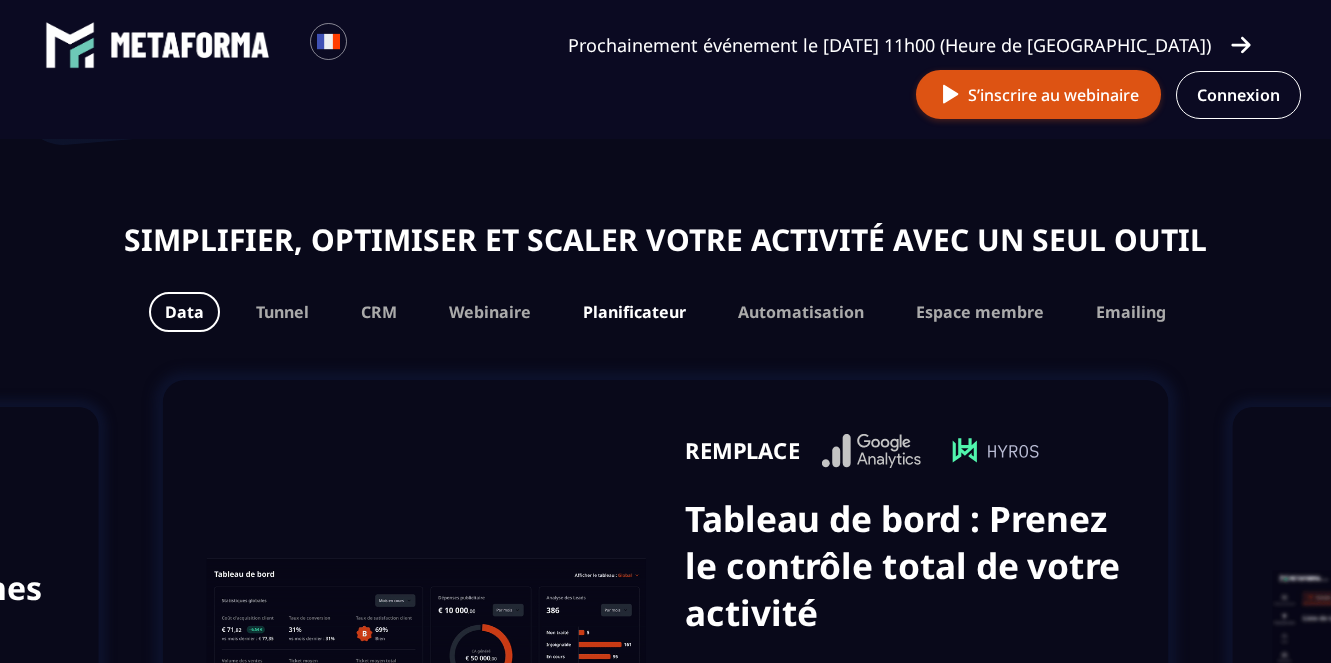 drag, startPoint x: 646, startPoint y: 315, endPoint x: 674, endPoint y: 327, distance: 30.463093 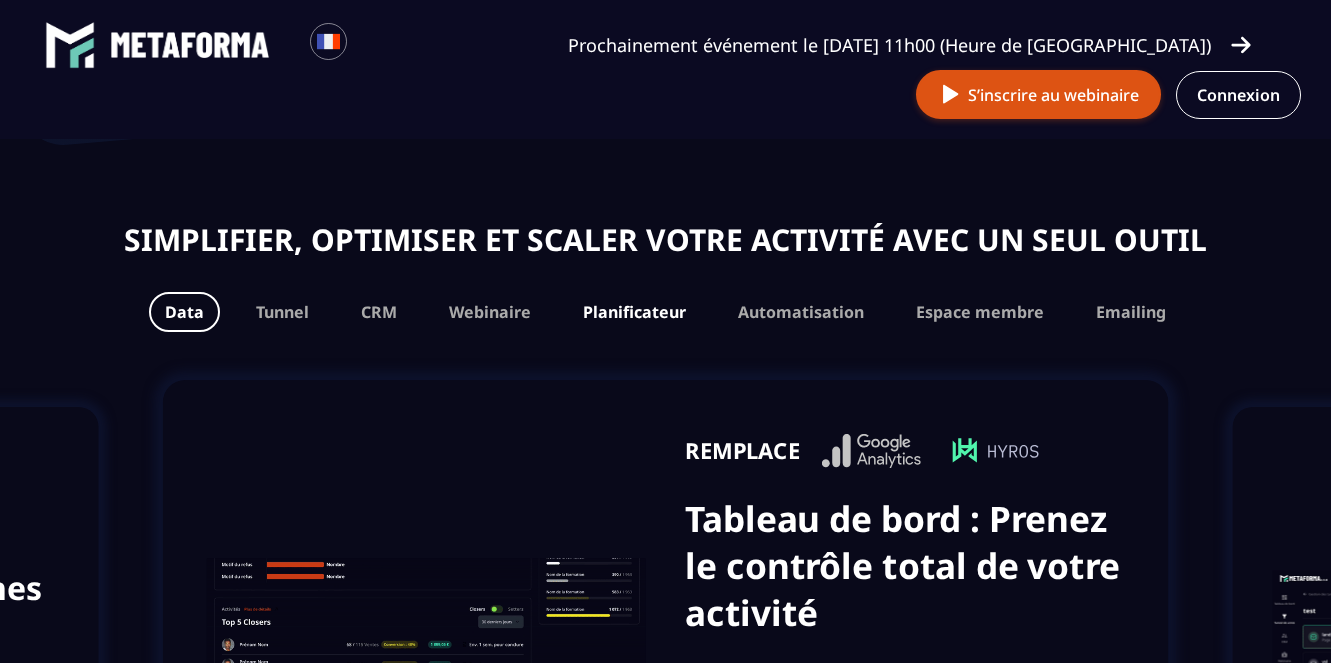 click on "Planificateur" at bounding box center (634, 312) 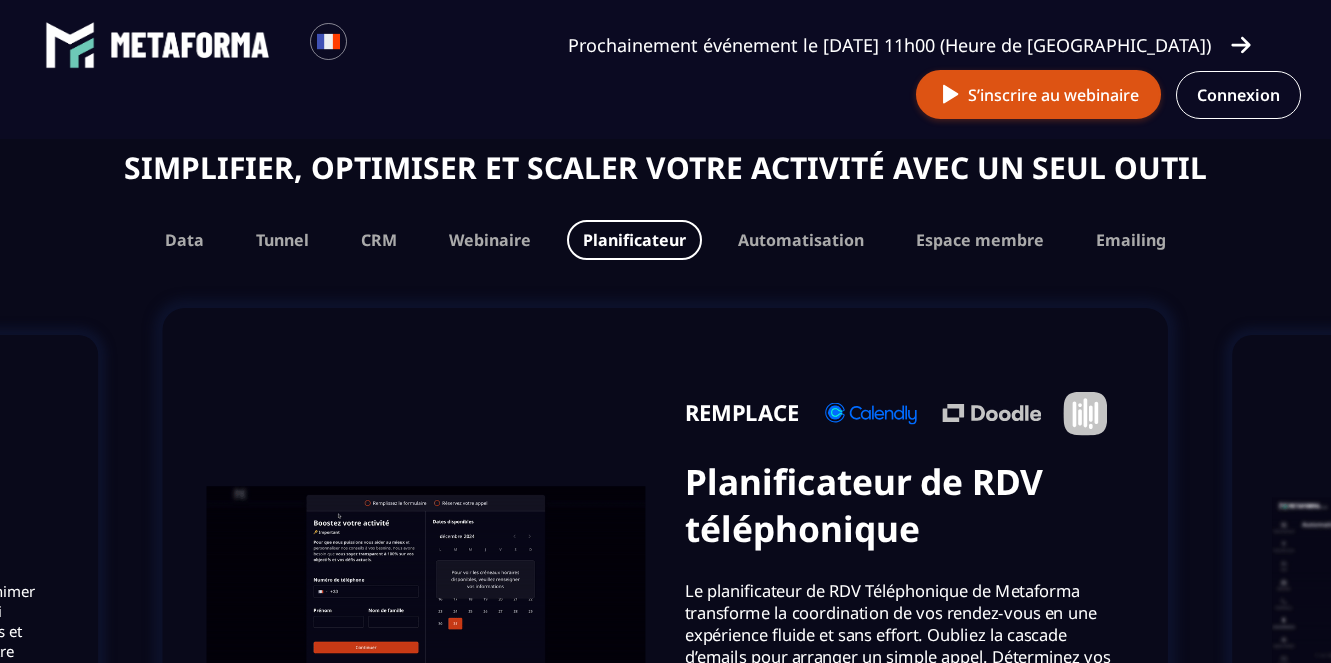 scroll, scrollTop: 1233, scrollLeft: 0, axis: vertical 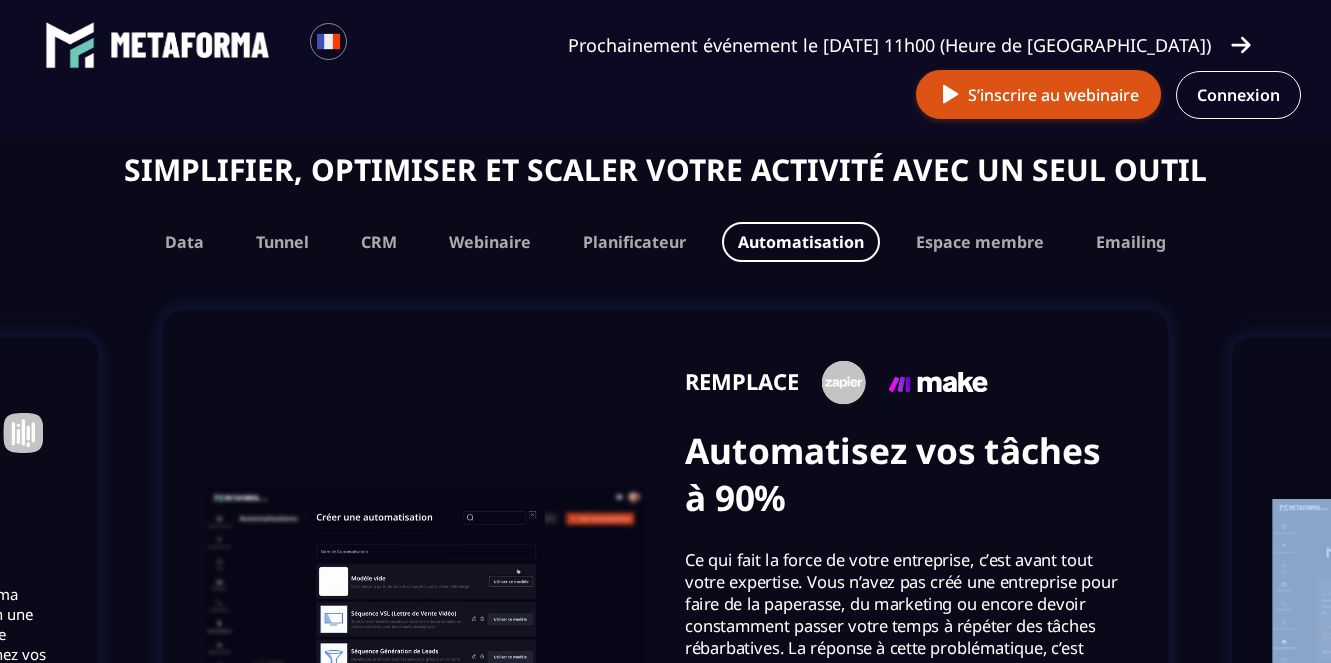 click on "Automatisation" at bounding box center (801, 242) 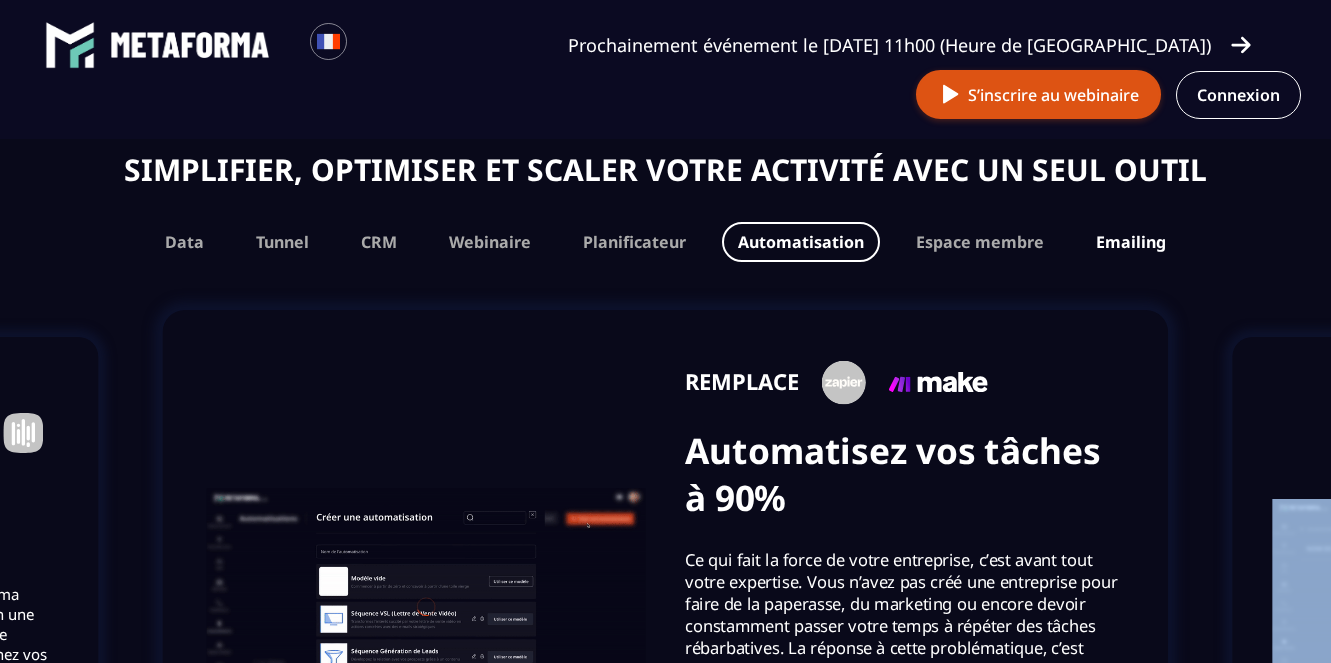 click on "Emailing" at bounding box center [1131, 242] 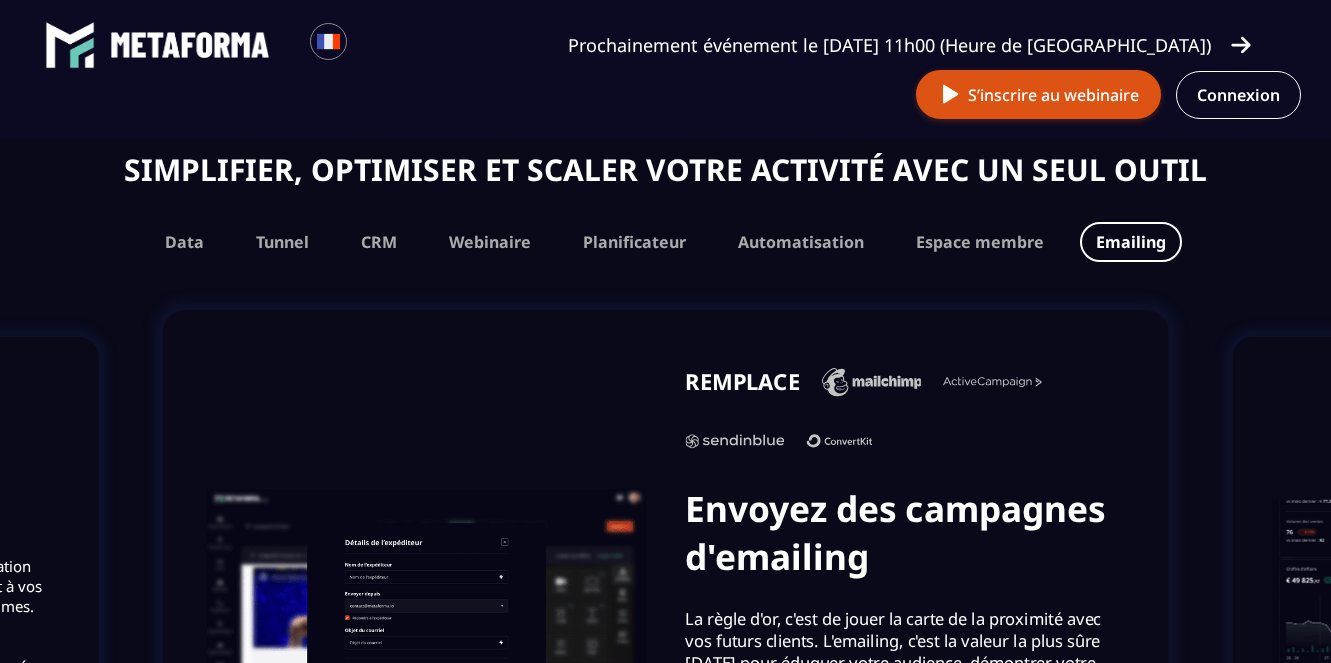 scroll, scrollTop: 1233, scrollLeft: 0, axis: vertical 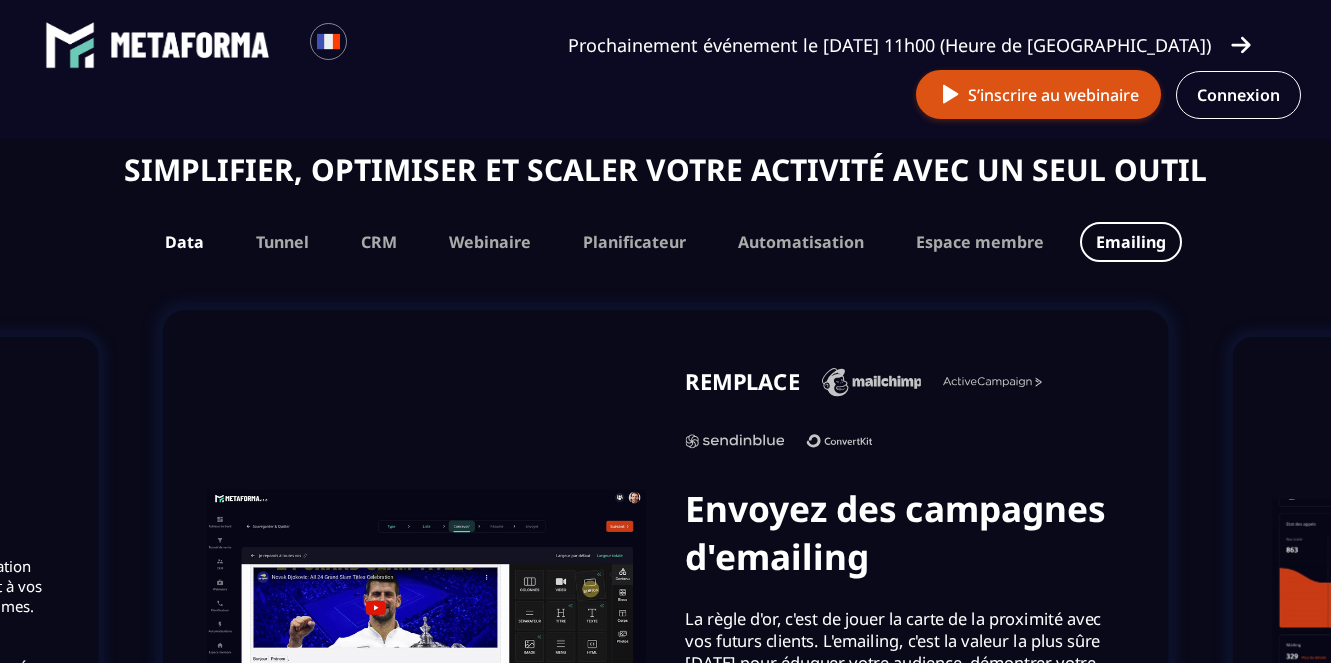 click on "Data" at bounding box center [184, 242] 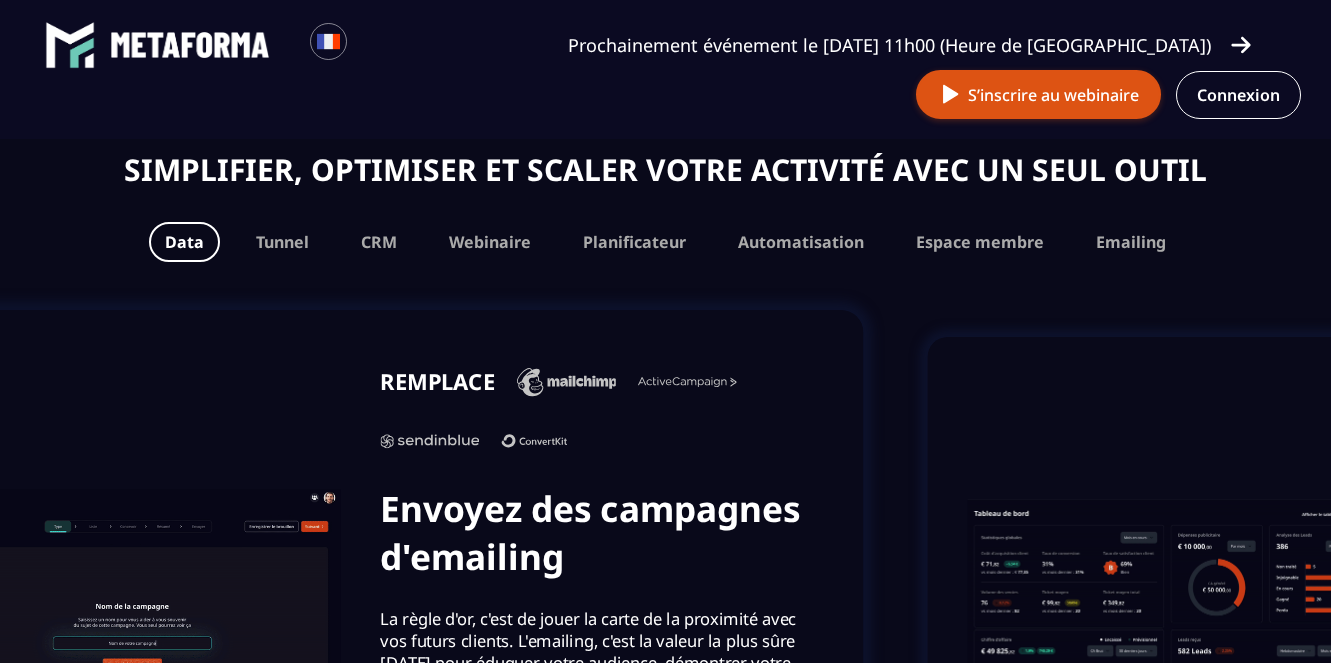 drag, startPoint x: 312, startPoint y: 416, endPoint x: 1031, endPoint y: 404, distance: 719.10016 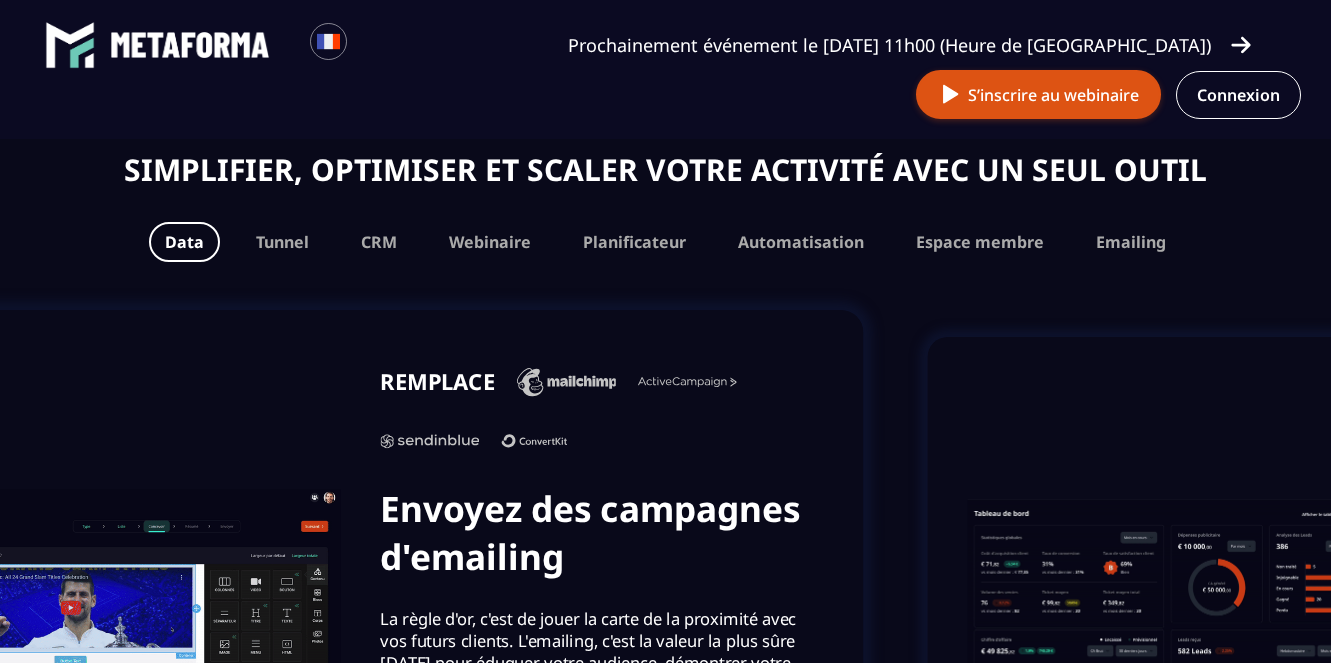 click on "REMPLACE Tableau de bord : Prenez le contrôle total de votre activité Ne pilotez plus votre entreprise à l’aveugle ! Avec le Dashboard de Metaforma, chaque donnée clé de votre activité est à portée de main, affichée de manière claire et intuitive. Analysez vos performances, identifiez vos opportunités et optimisez vos actions grâce à des indicateurs précis comme les leads générés, le chiffre d’affaires, le coût d’acquisition ou encore les taux de conversion. 🎯 Boostez votre vision" at bounding box center (1385, 607) 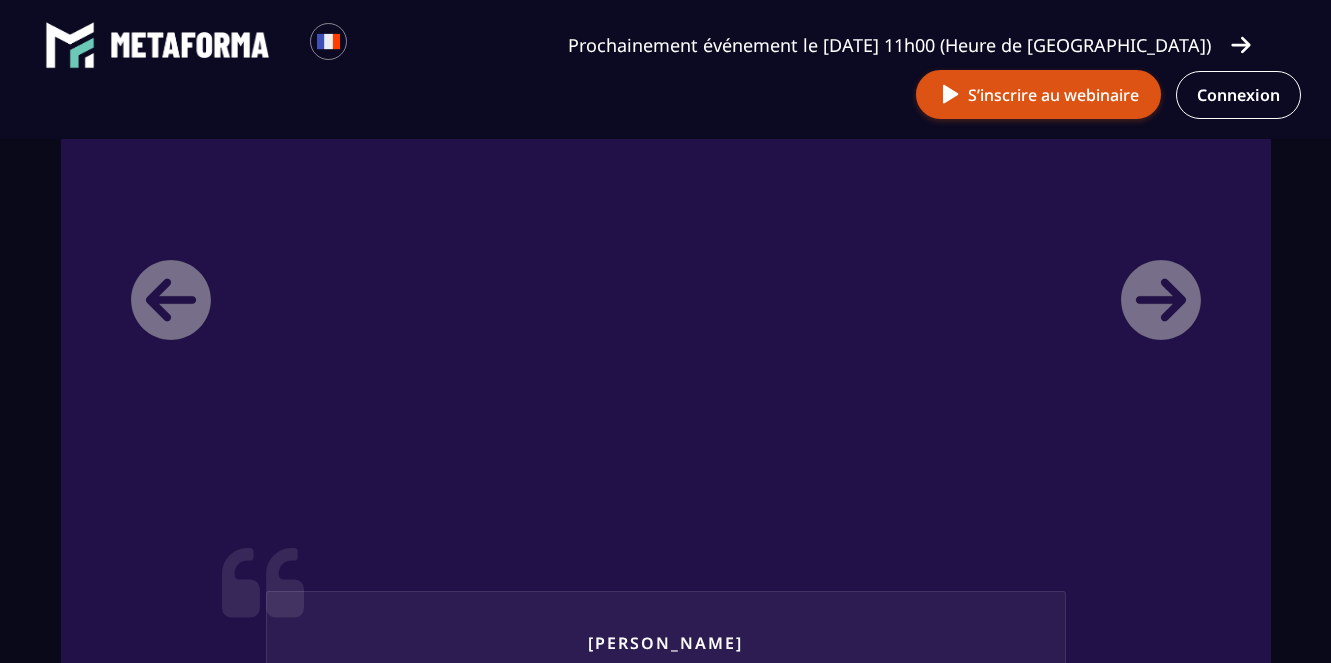 scroll, scrollTop: 2595, scrollLeft: 0, axis: vertical 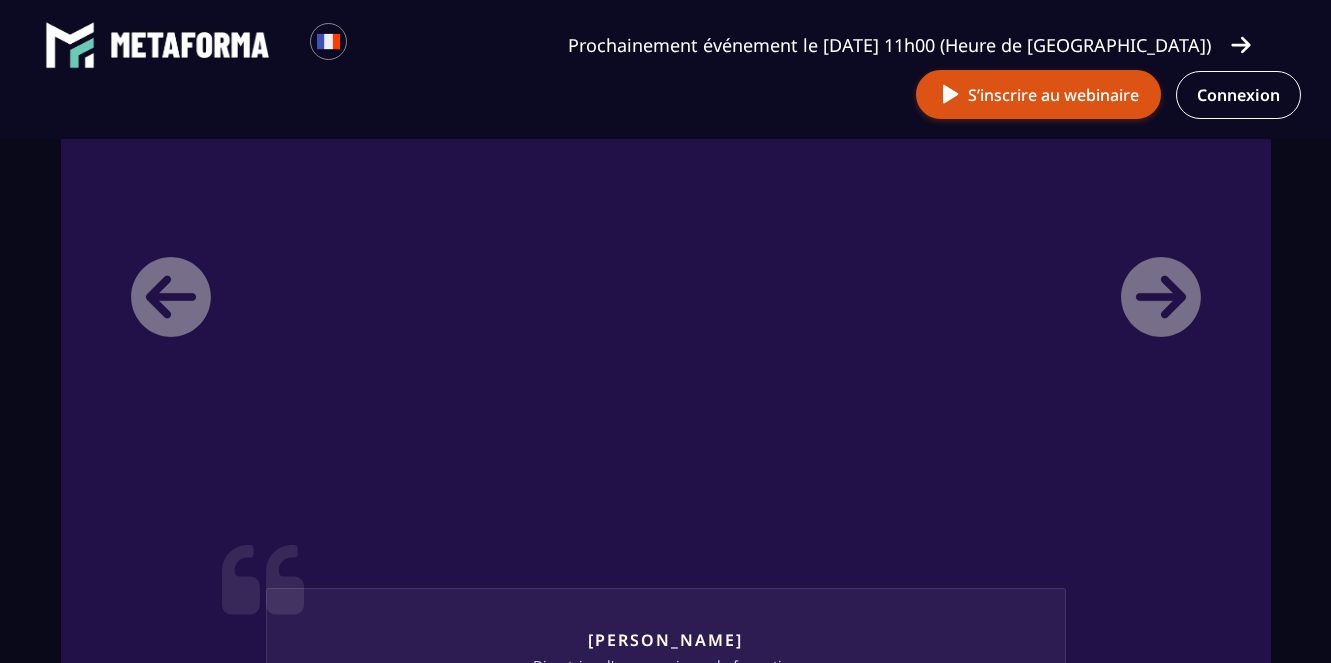click on "[PERSON_NAME] Directrice d'un organisme de formation Je m’appelle [PERSON_NAME], je suis directrice d’un organisme de formation depuis plus de 3 ans. J’utilise MetaForma car sur le marché aucun logiciel n’est comparable. Que ça soit de l’administratif, au marketing tout est étudié pour l’optimisation de notre temps et l’augmentation de notre chiffre d’affaires. Avant, j’utilisais 5 logiciels et maintenant, je n’ai besoin plus que d’un seul logiciel.   Depuis que j’utilise MetaForma mon chiffre d’affaires a été multiplié par 4 et mon temps de travail divisé par 3. L’outil est très collaboratif, chacun de mes coéquipiers a son accès et on peut tous travailler ensemble, c’est très pratique. Et avec l’abonnement, j’ai accès à mes propres bureaux virtuels dans le metaverse, c’est assez cool !" at bounding box center [666, 594] 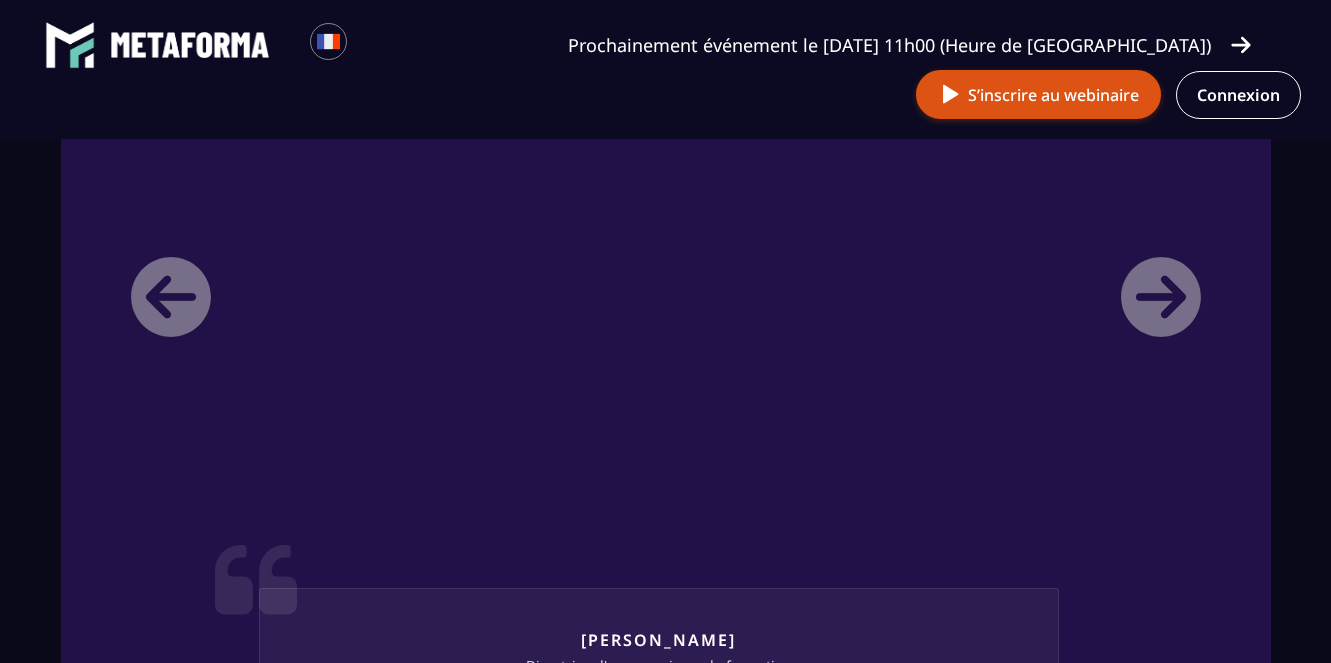 drag, startPoint x: 1166, startPoint y: 349, endPoint x: 754, endPoint y: 355, distance: 412.0437 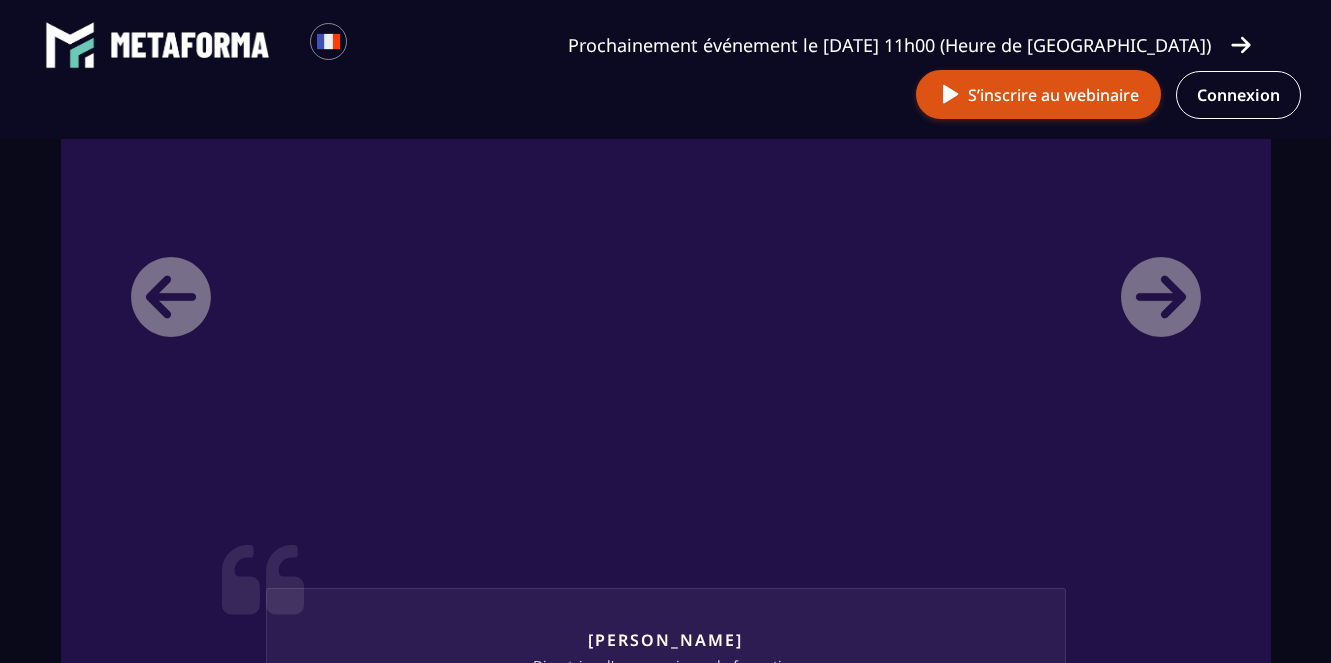 drag, startPoint x: 1149, startPoint y: 330, endPoint x: 1218, endPoint y: 313, distance: 71.063354 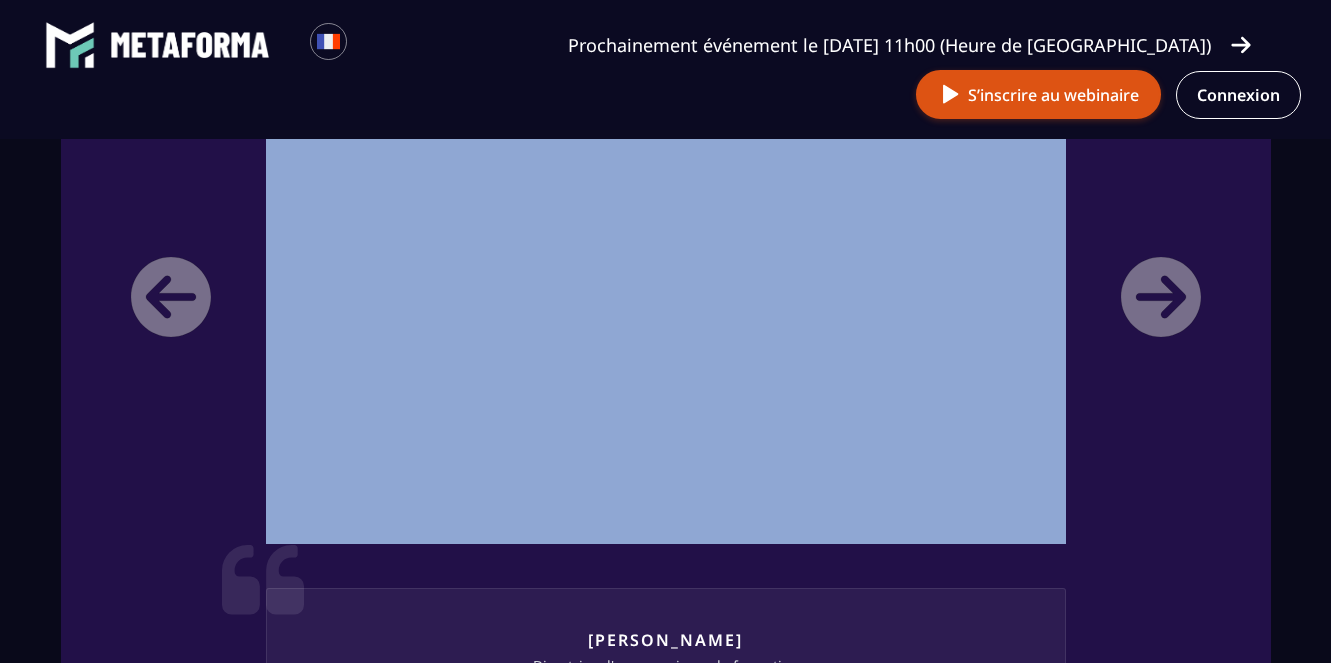 click on "[PERSON_NAME] Directrice d'un organisme de formation Je m’appelle [PERSON_NAME], je suis directrice d’un organisme de formation depuis plus de 3 ans. J’utilise MetaForma car sur le marché aucun logiciel n’est comparable. Que ça soit de l’administratif, au marketing tout est étudié pour l’optimisation de notre temps et l’augmentation de notre chiffre d’affaires. Avant, j’utilisais 5 logiciels et maintenant, je n’ai besoin plus que d’un seul logiciel.   Depuis que j’utilise MetaForma mon chiffre d’affaires a été multiplié par 4 et mon temps de travail divisé par 3. L’outil est très collaboratif, chacun de mes coéquipiers a son accès et on peut tous travailler ensemble, c’est très pratique. Et avec l’abonnement, j’ai accès à mes propres bureaux virtuels dans le metaverse, c’est assez cool !" at bounding box center (666, 594) 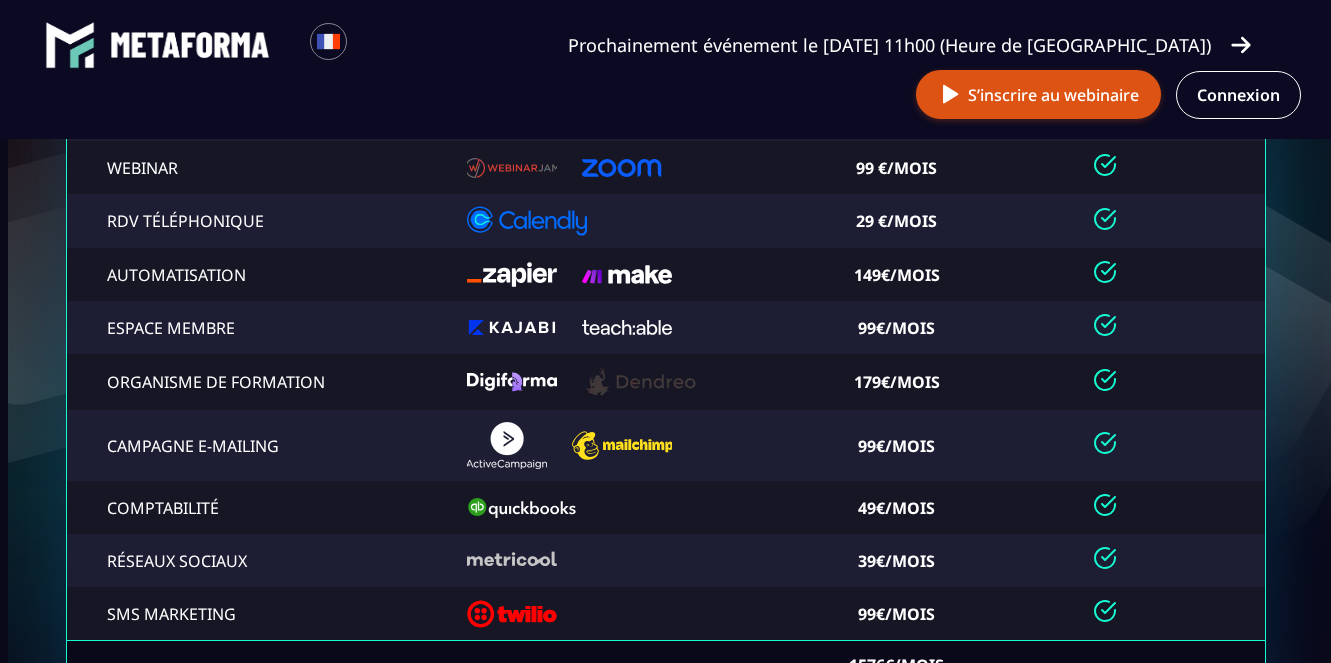 scroll, scrollTop: 4586, scrollLeft: 0, axis: vertical 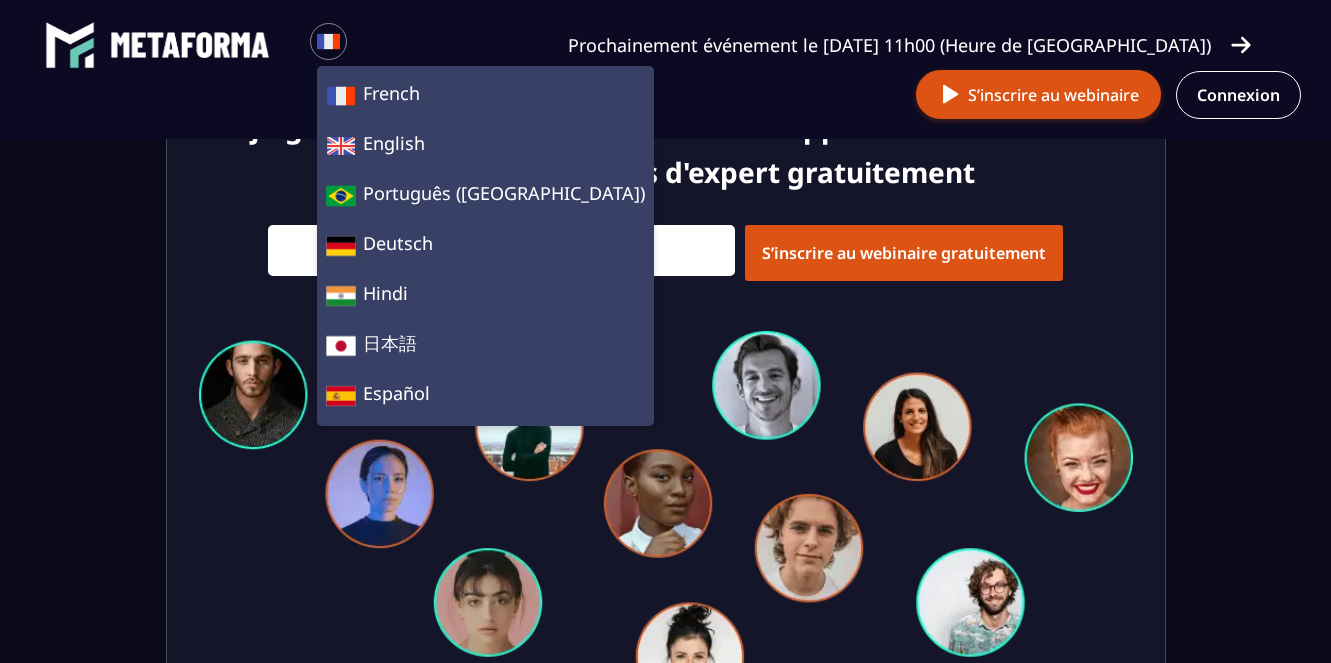 drag, startPoint x: 1238, startPoint y: 297, endPoint x: 1244, endPoint y: 286, distance: 12.529964 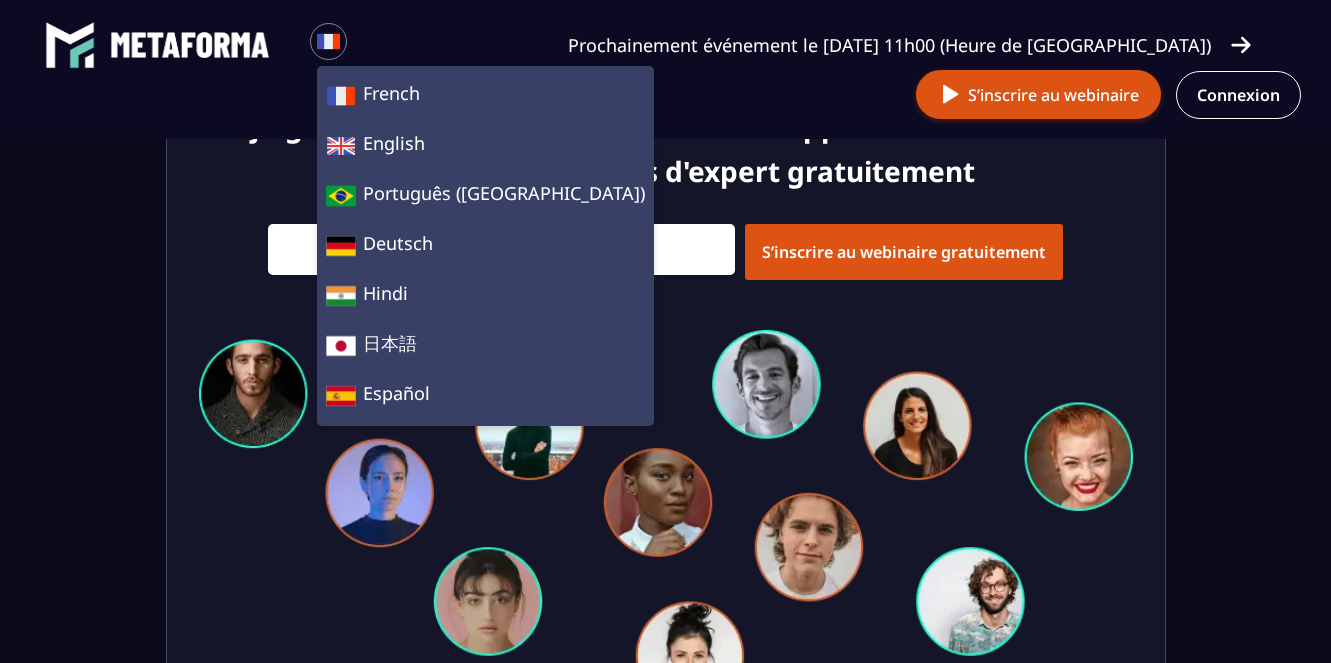click on "Rejoignez notre communauté pour développer votre business et bénéficier de conseils d'expert gratuitement S’inscrire au webinaire gratuitement" at bounding box center (665, 382) 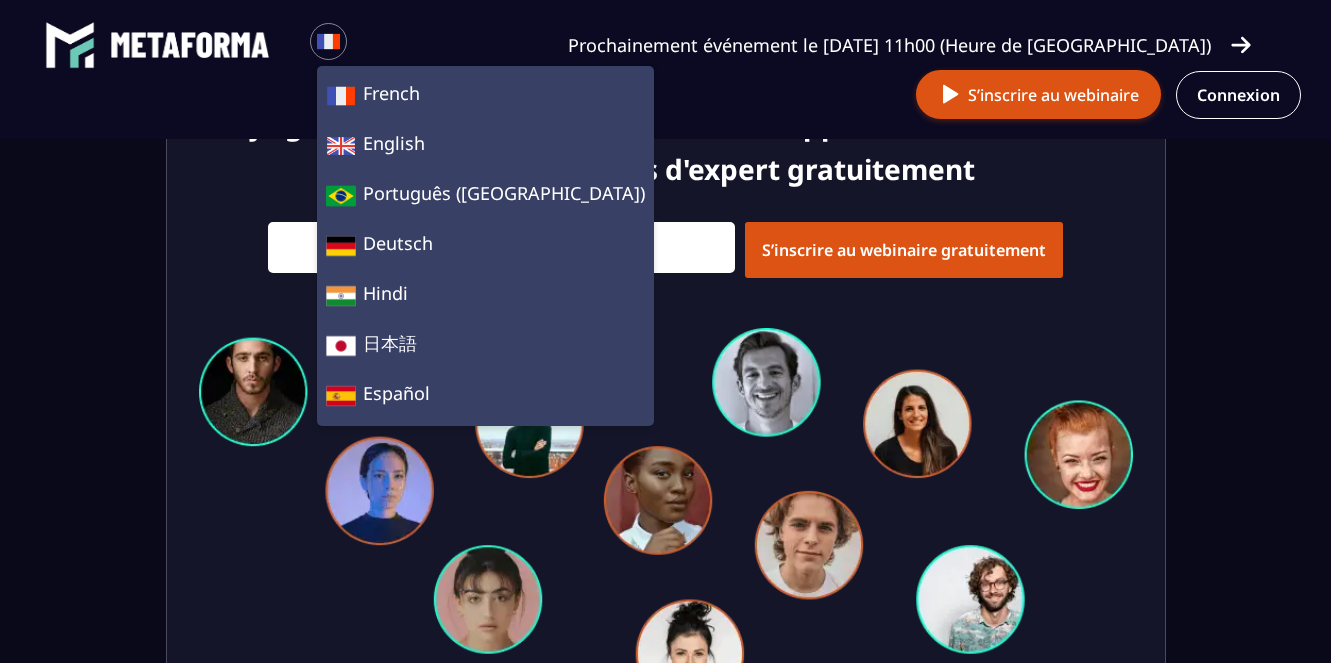 scroll, scrollTop: 6319, scrollLeft: 0, axis: vertical 